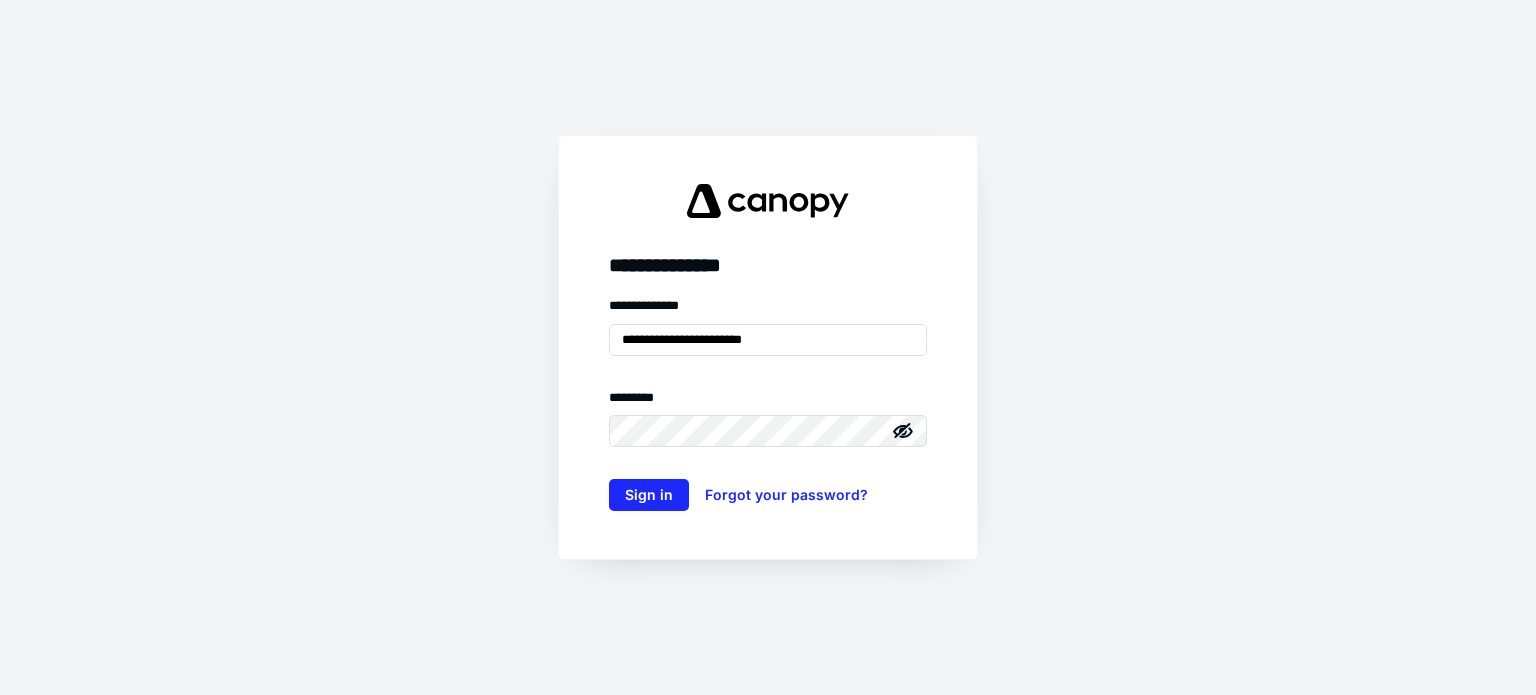 scroll, scrollTop: 0, scrollLeft: 0, axis: both 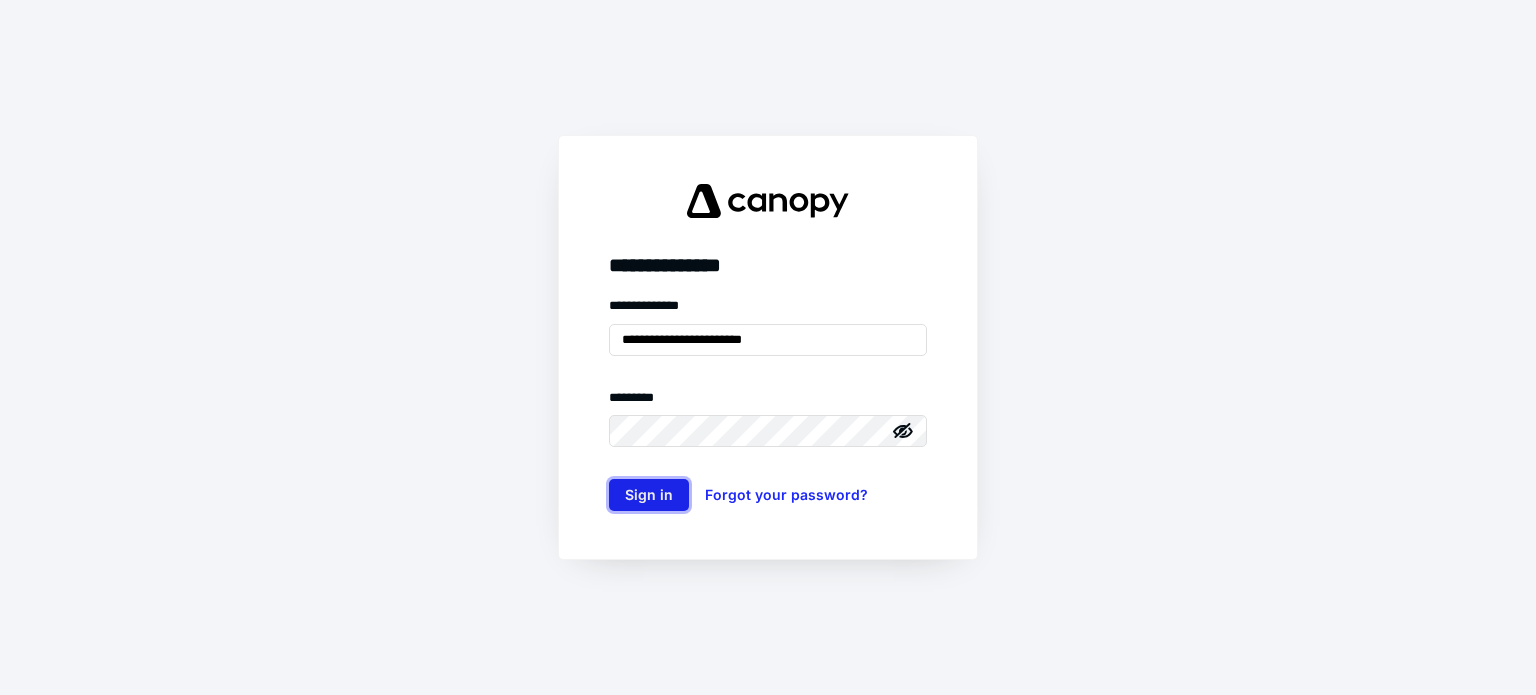 click on "Sign in" at bounding box center (649, 495) 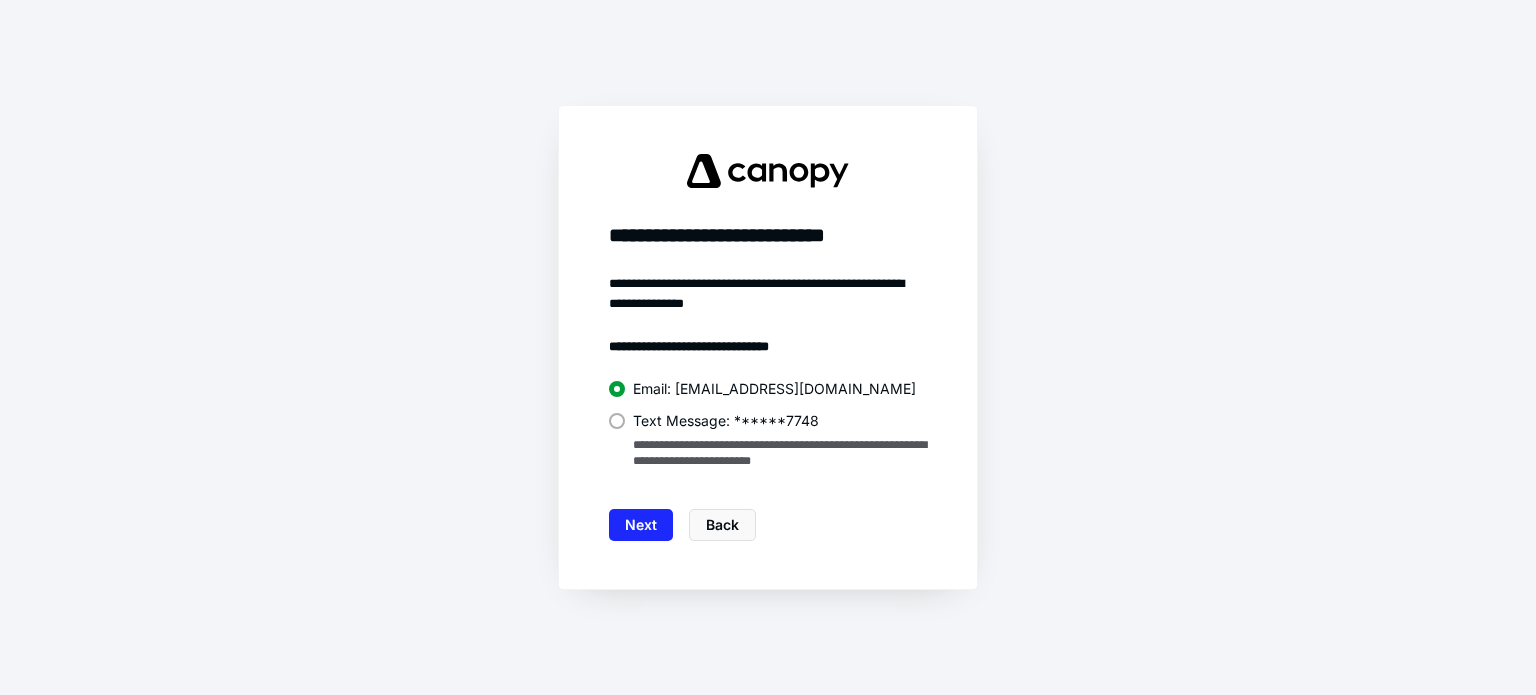click at bounding box center (617, 421) 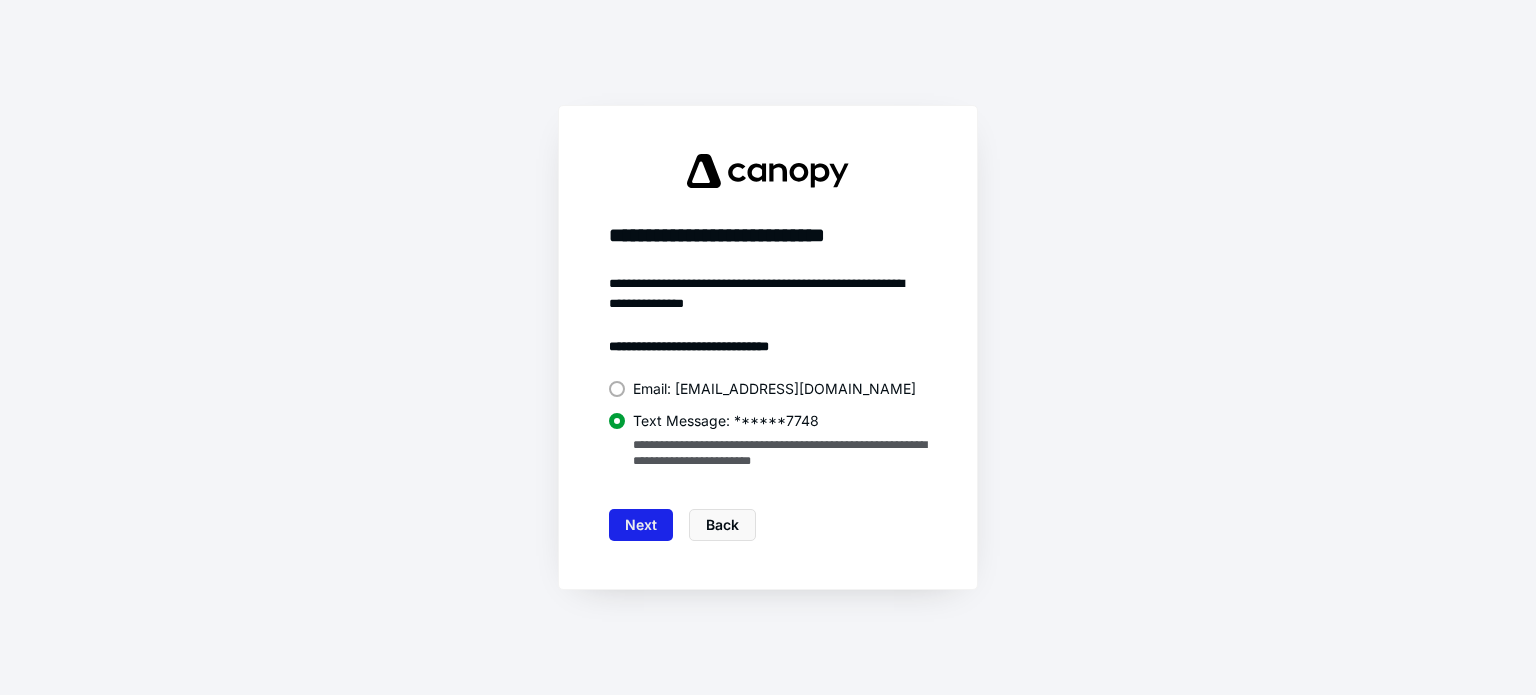 click on "Next" at bounding box center (641, 525) 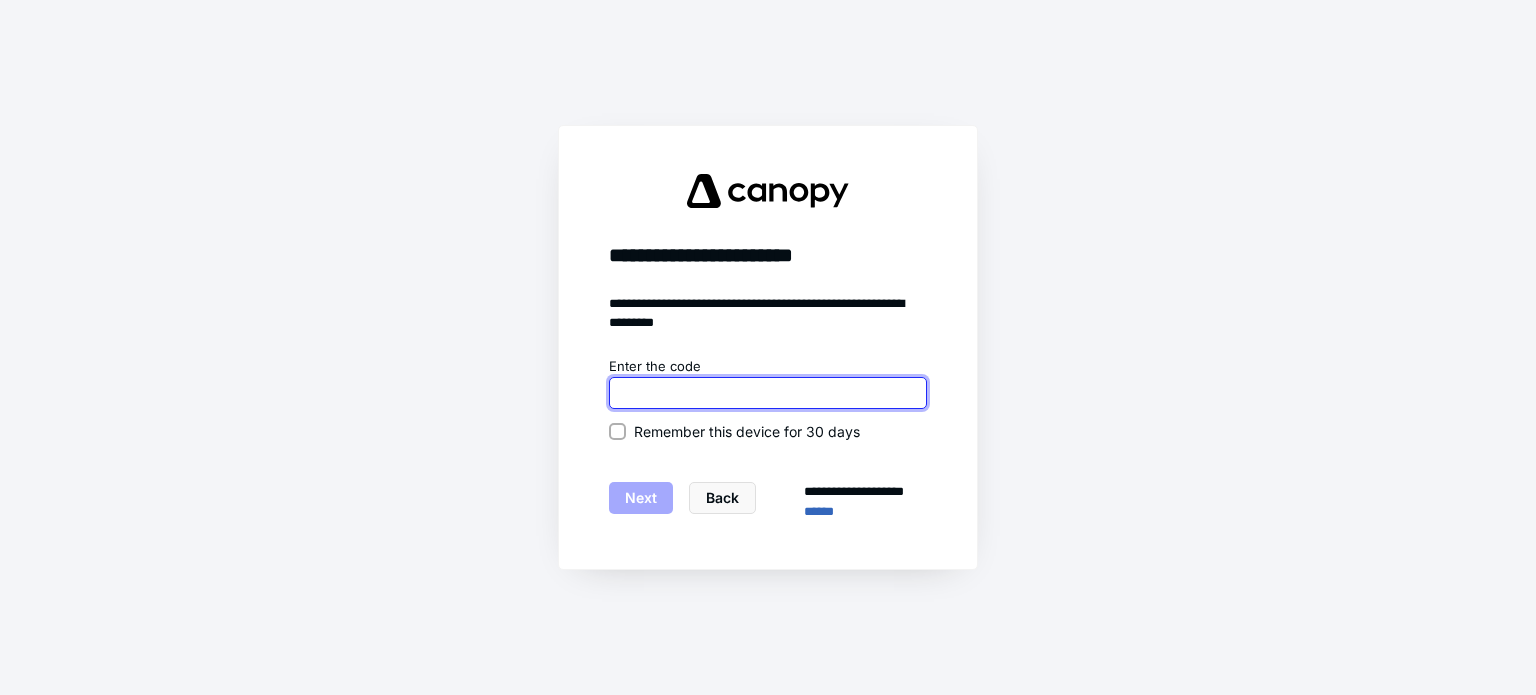 click at bounding box center (768, 393) 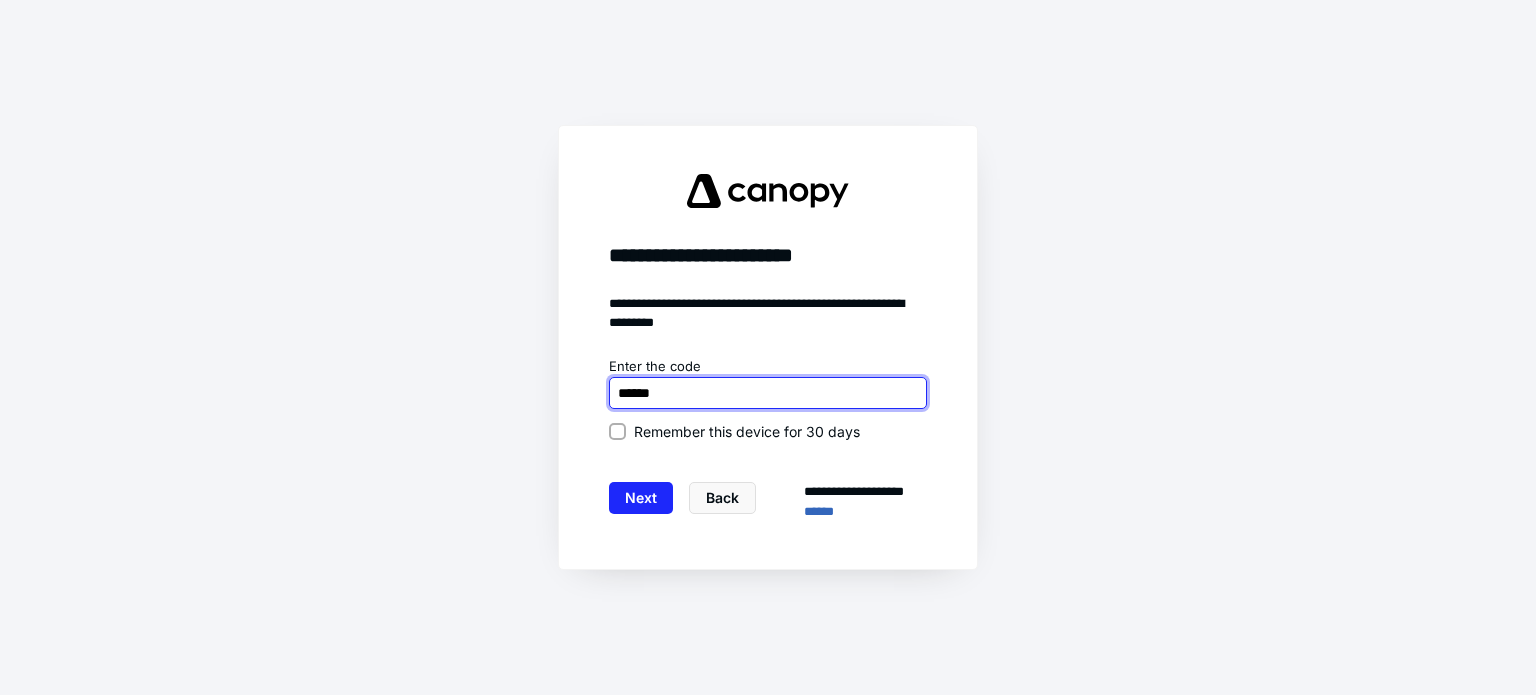 type on "******" 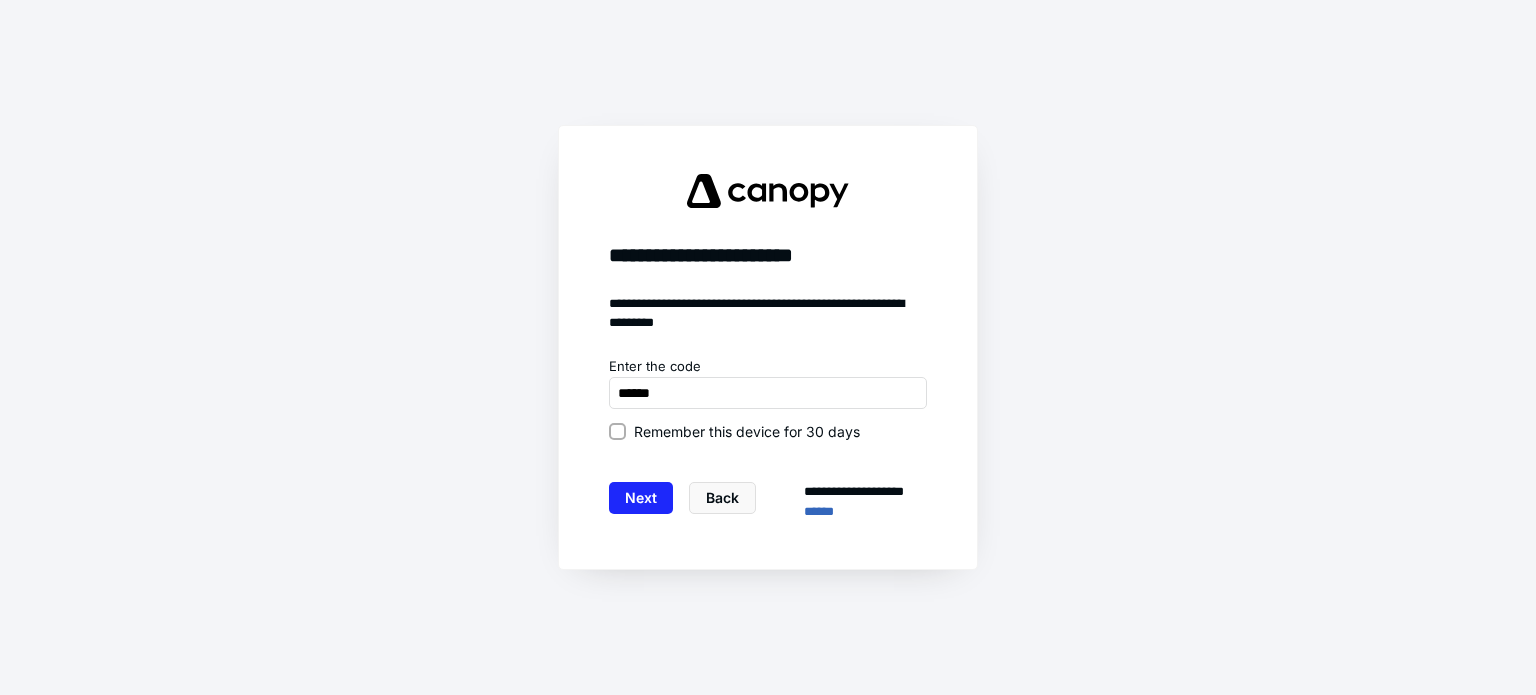 click 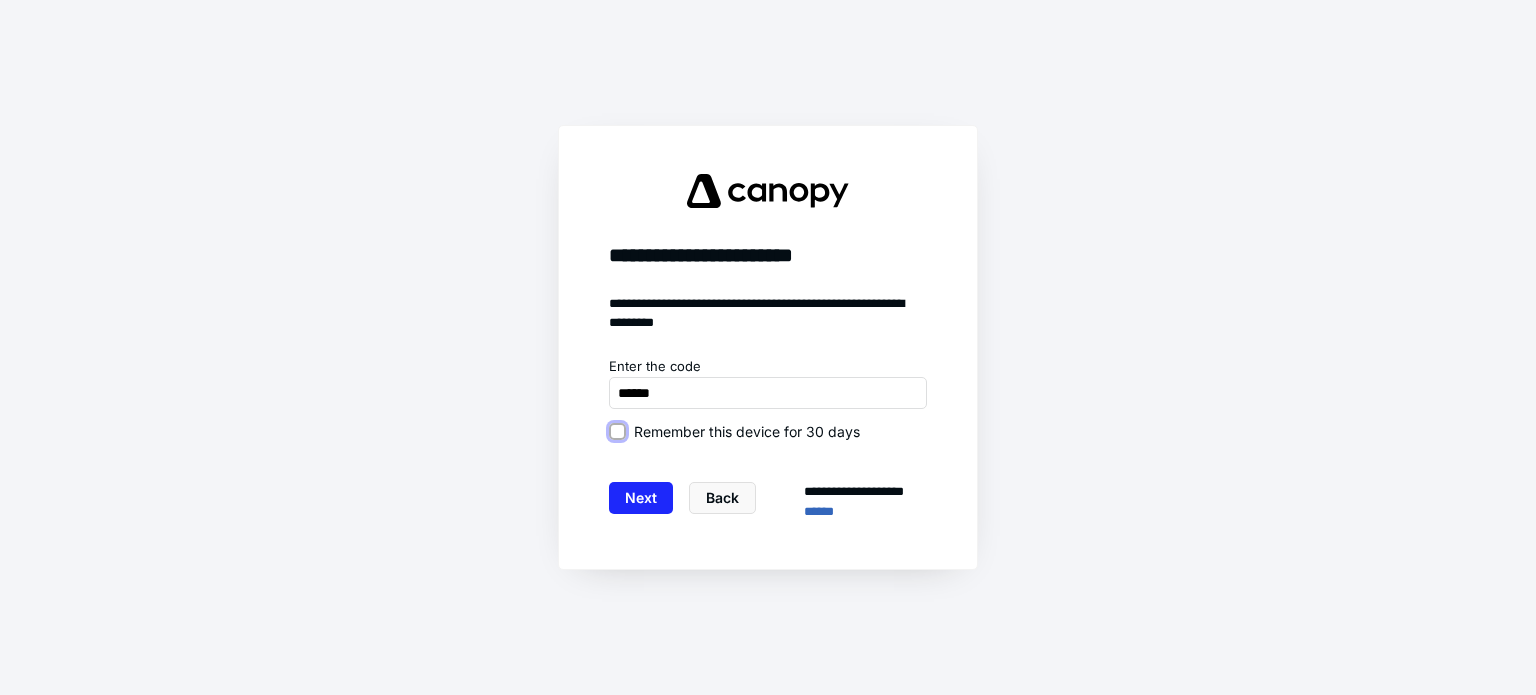 click on "Remember this device for 30 days" at bounding box center (617, 431) 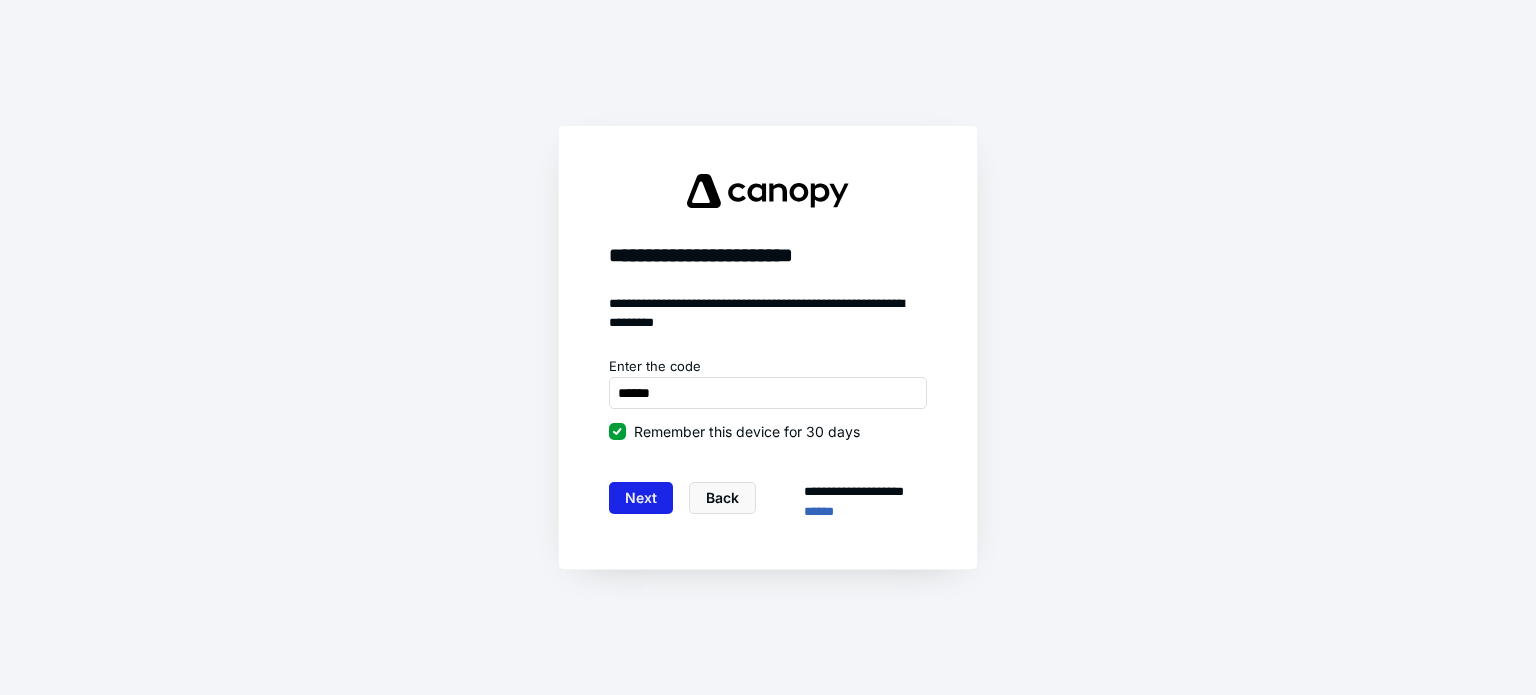 click on "Next" at bounding box center [641, 498] 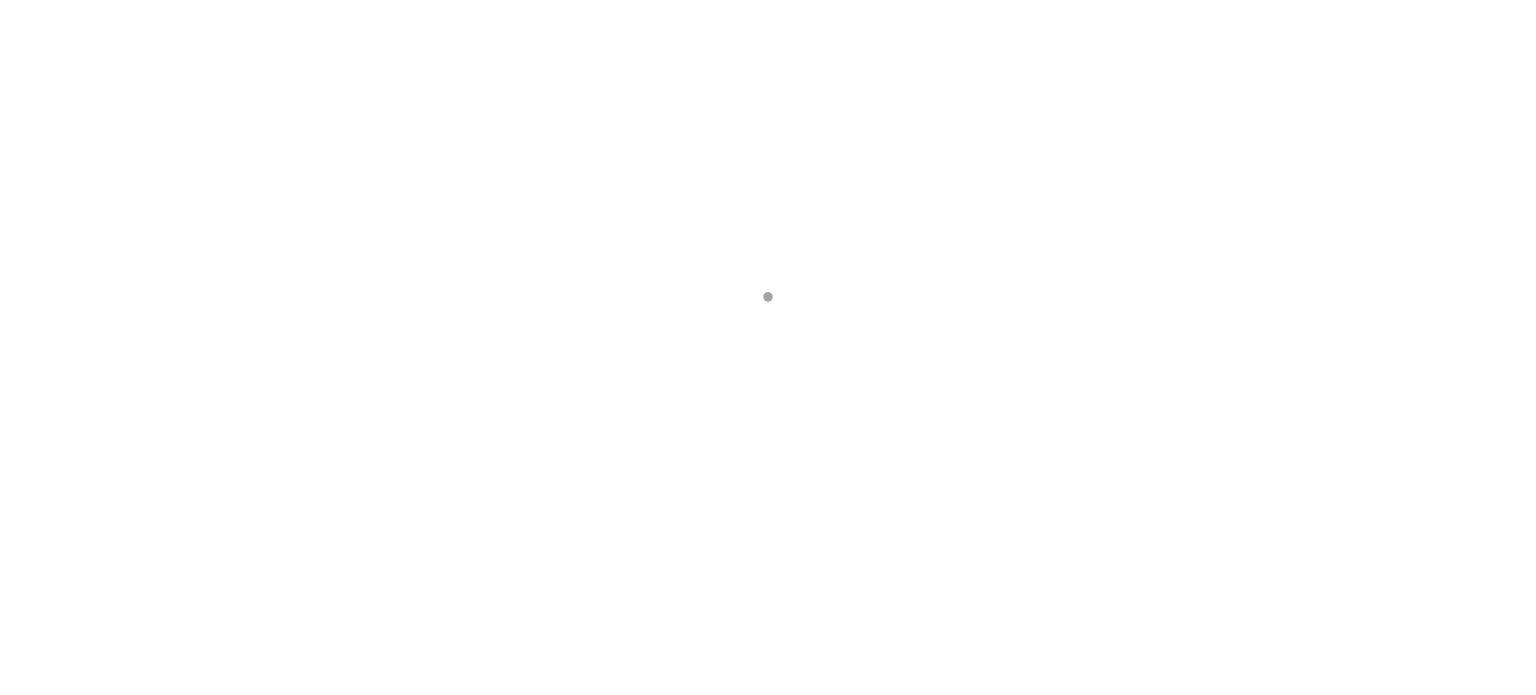 scroll, scrollTop: 0, scrollLeft: 0, axis: both 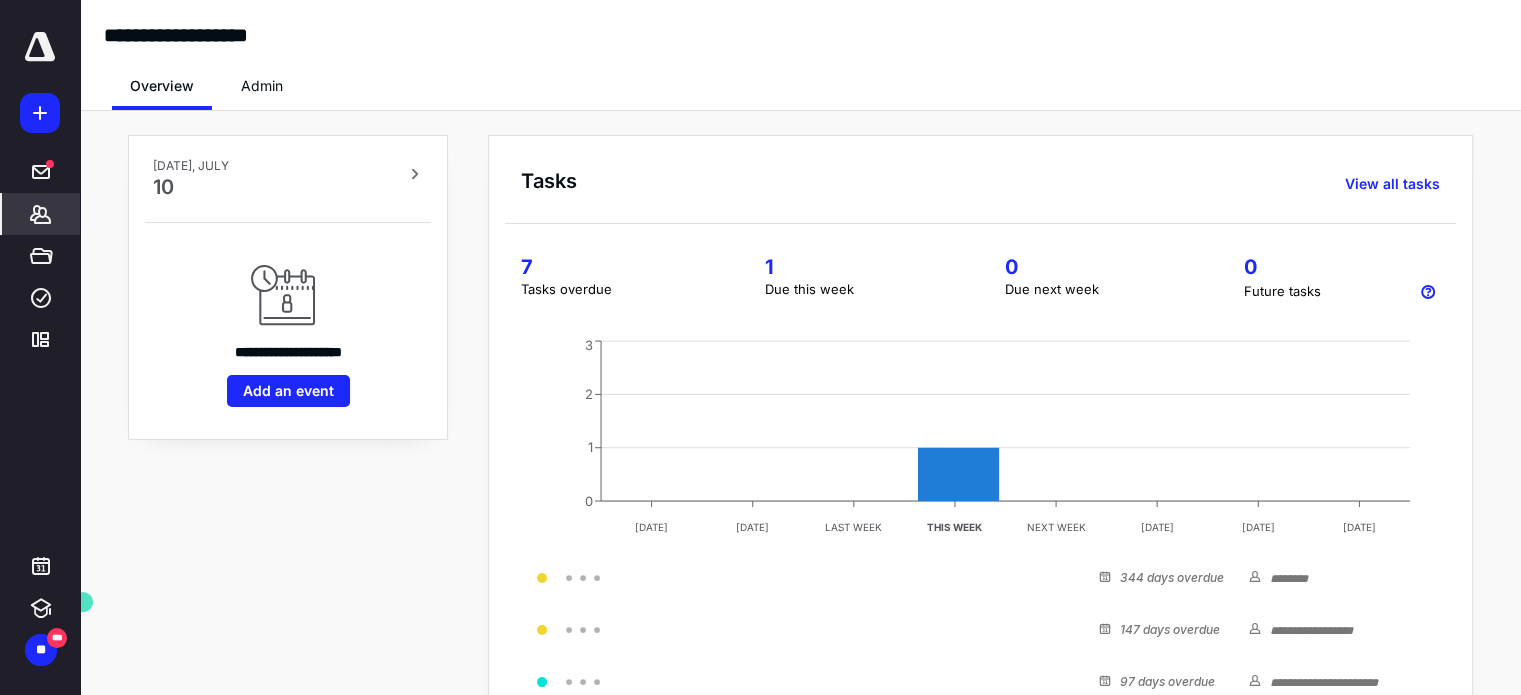 click 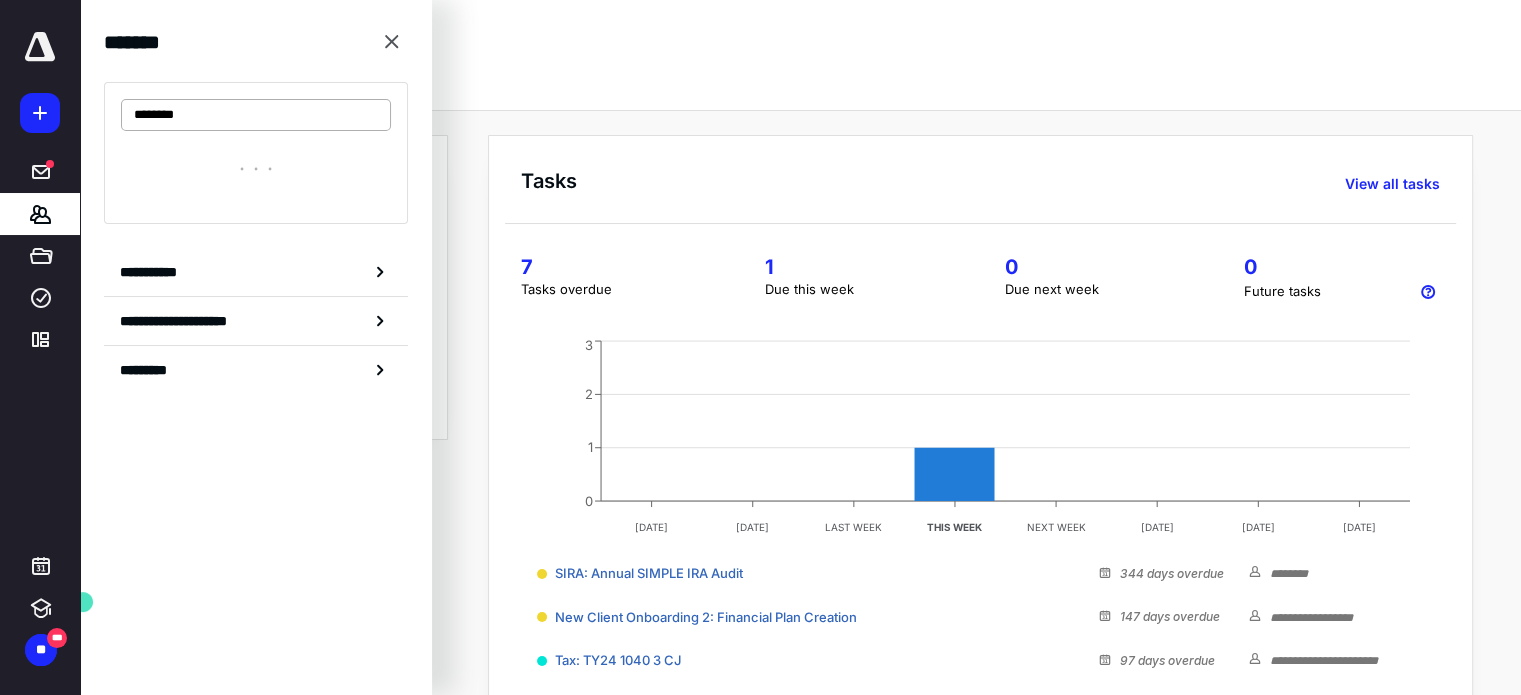 type on "********" 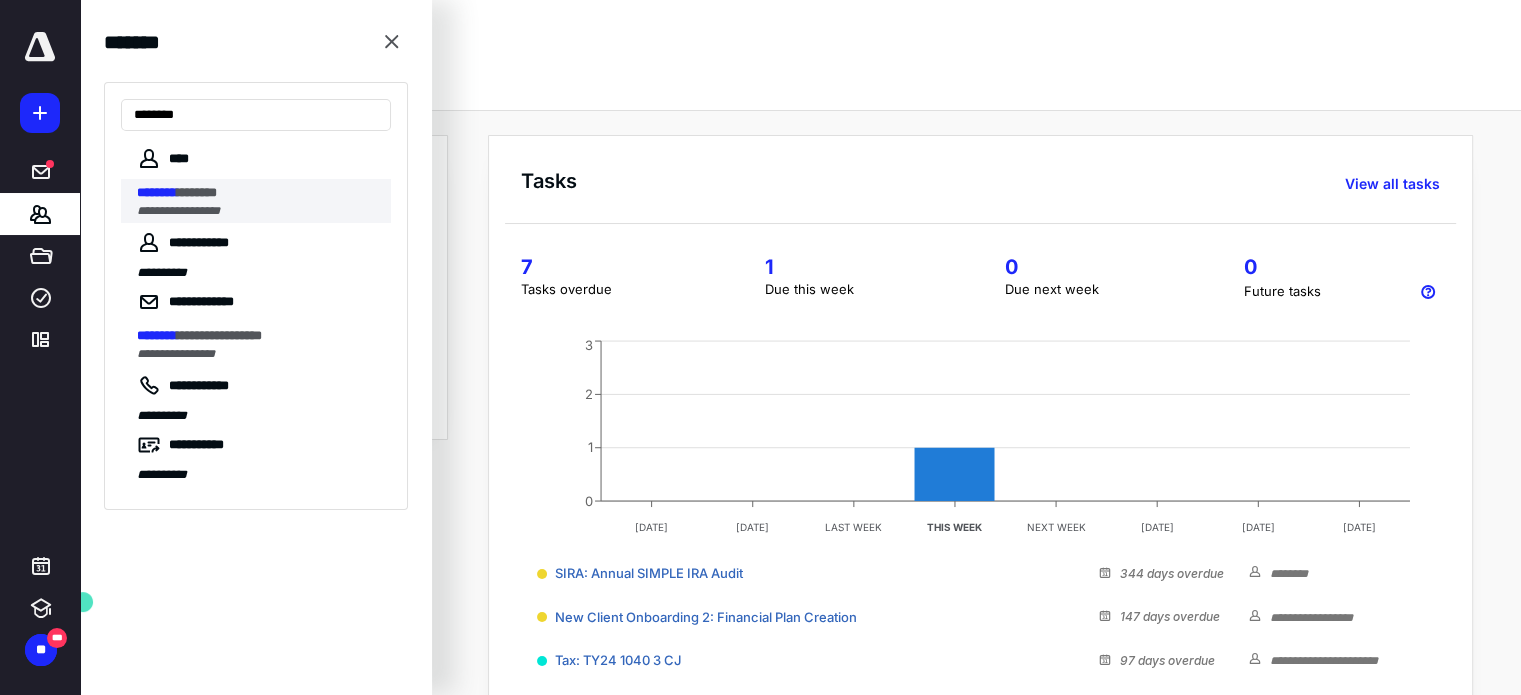 click on "*******" at bounding box center (197, 192) 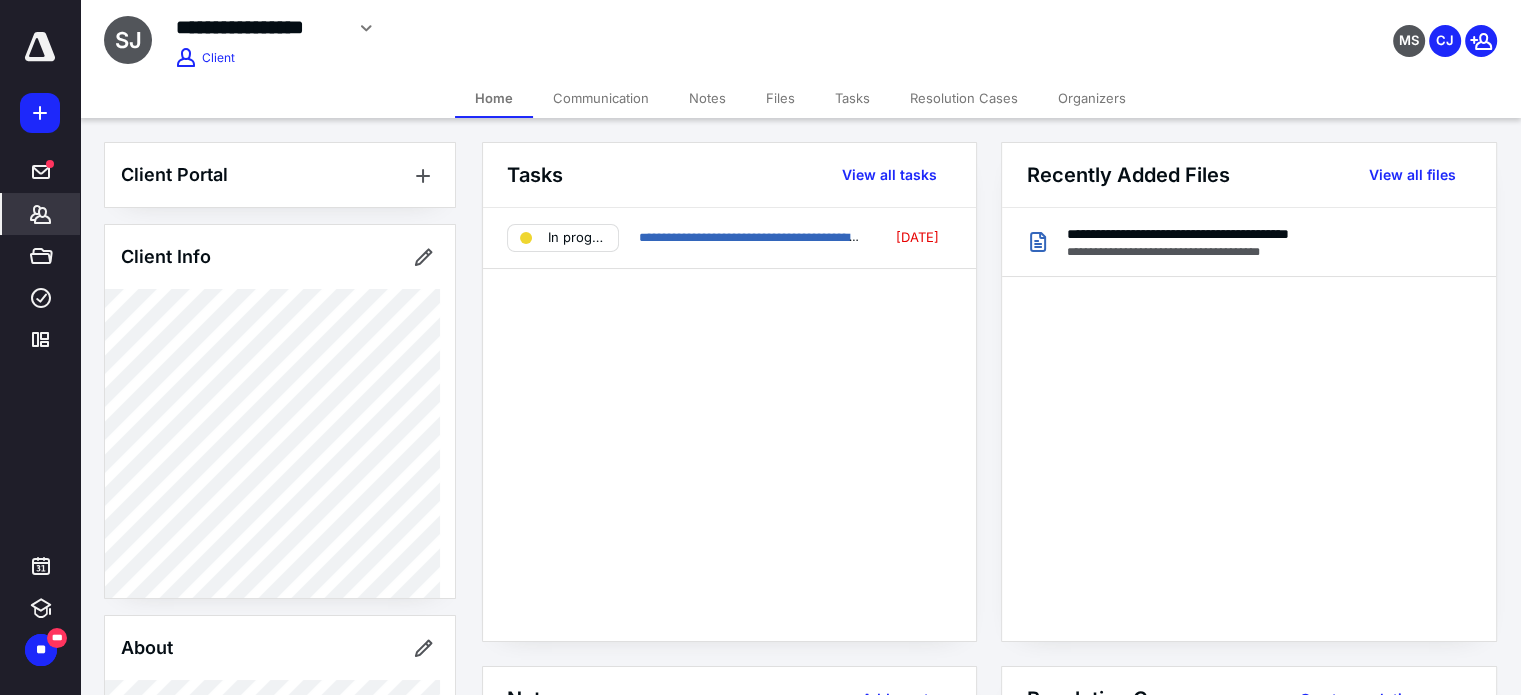 click on "Client Portal Client Info About Spouse Dependents Important clients Tags Manage all tags" at bounding box center (280, 770) 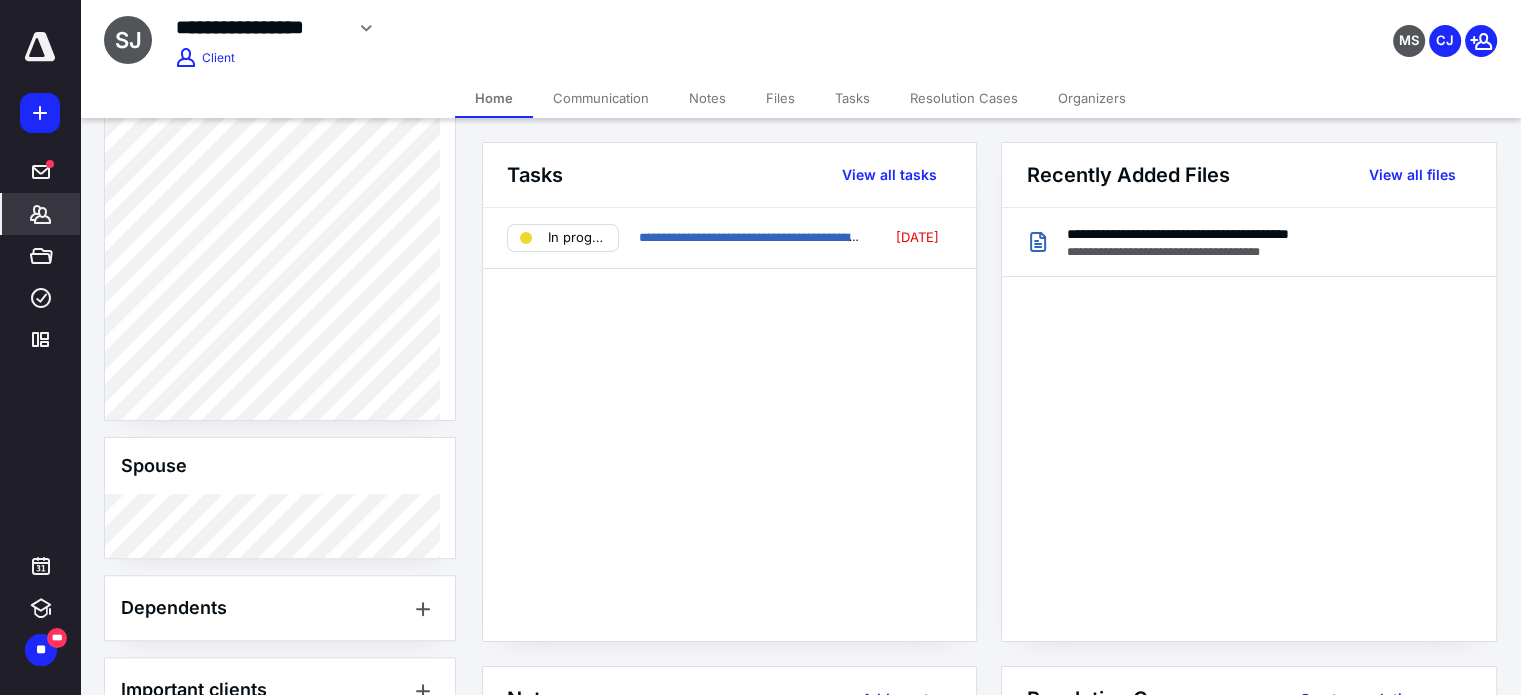 scroll, scrollTop: 628, scrollLeft: 0, axis: vertical 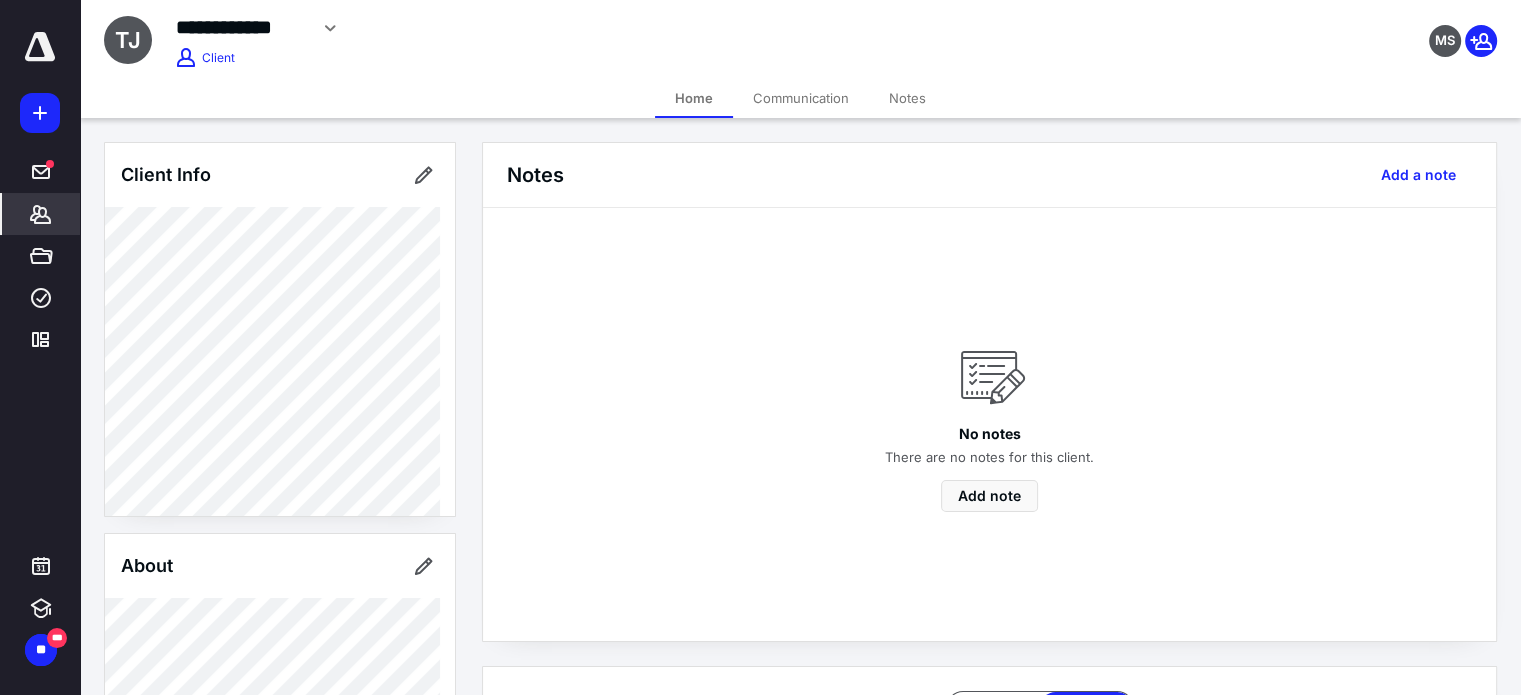 click 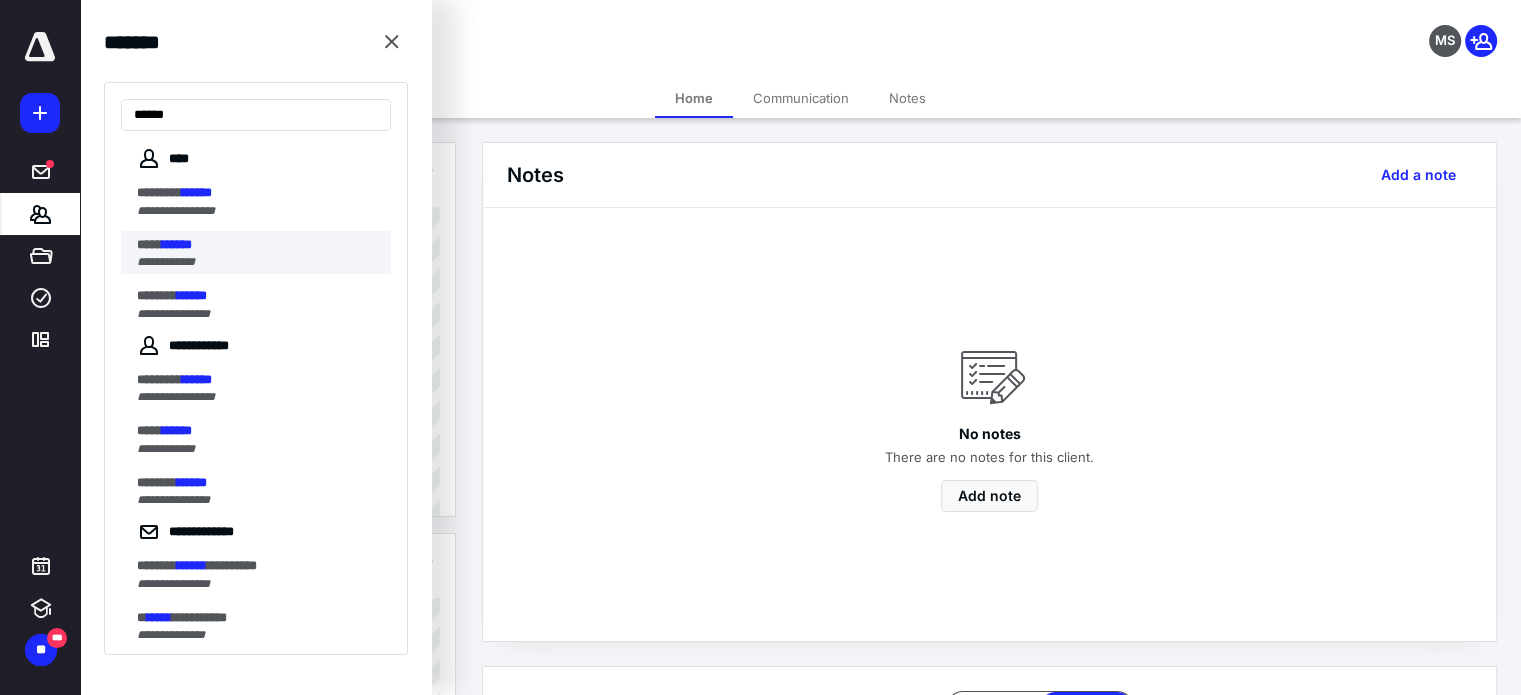 type on "******" 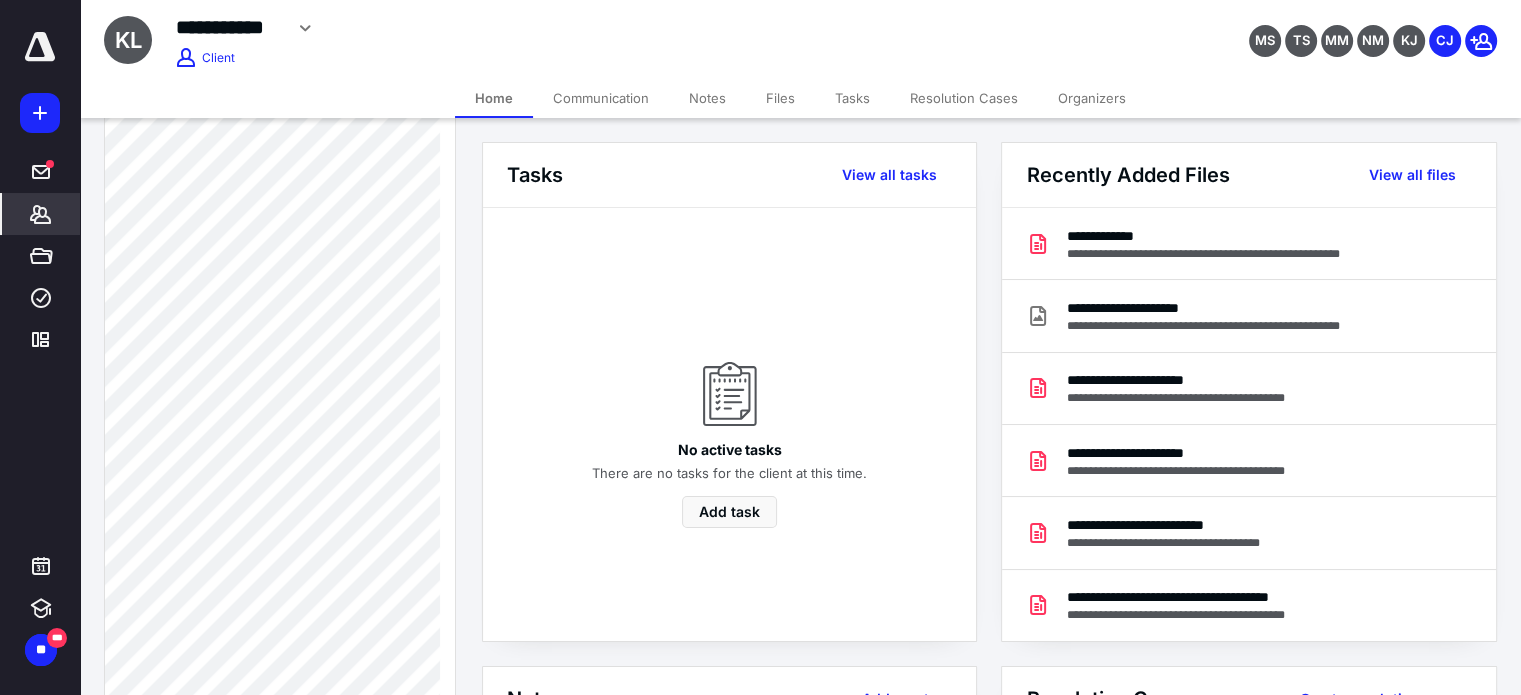scroll, scrollTop: 2520, scrollLeft: 0, axis: vertical 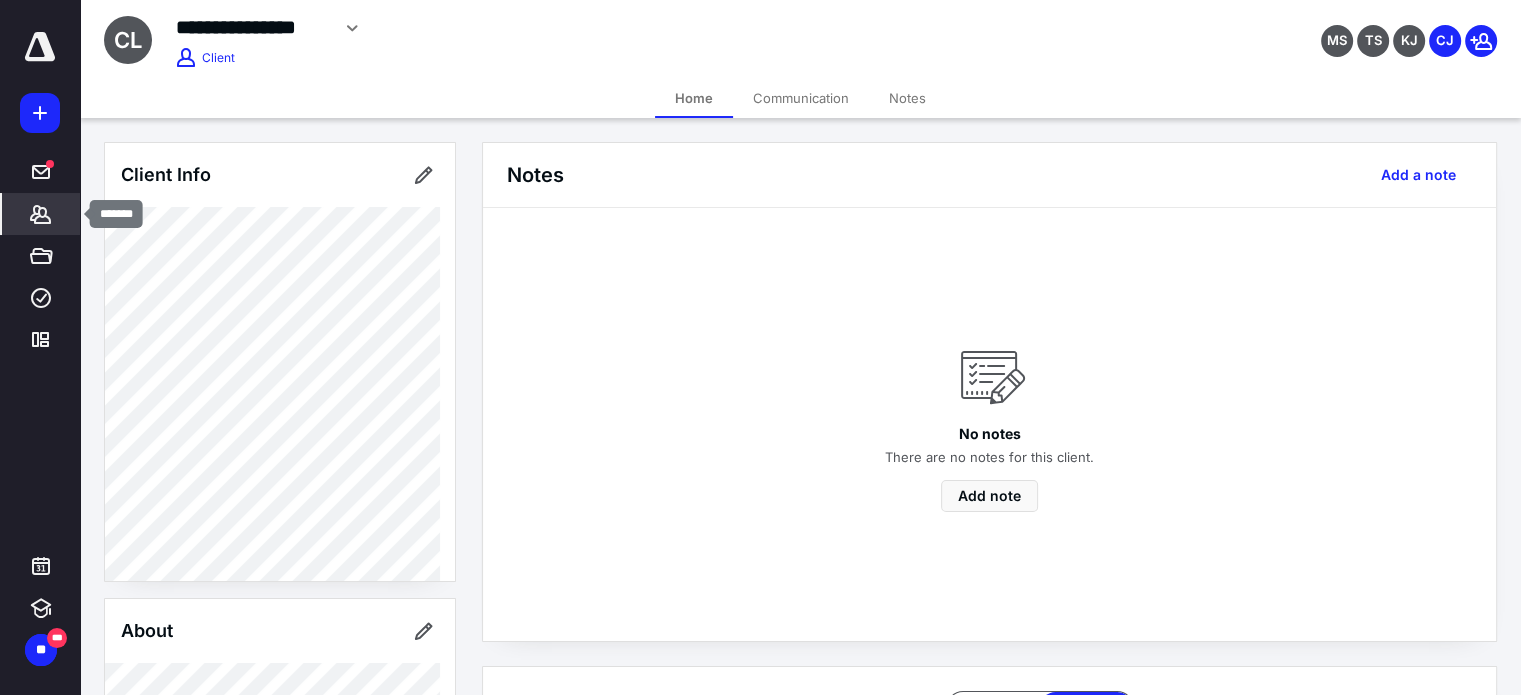 click 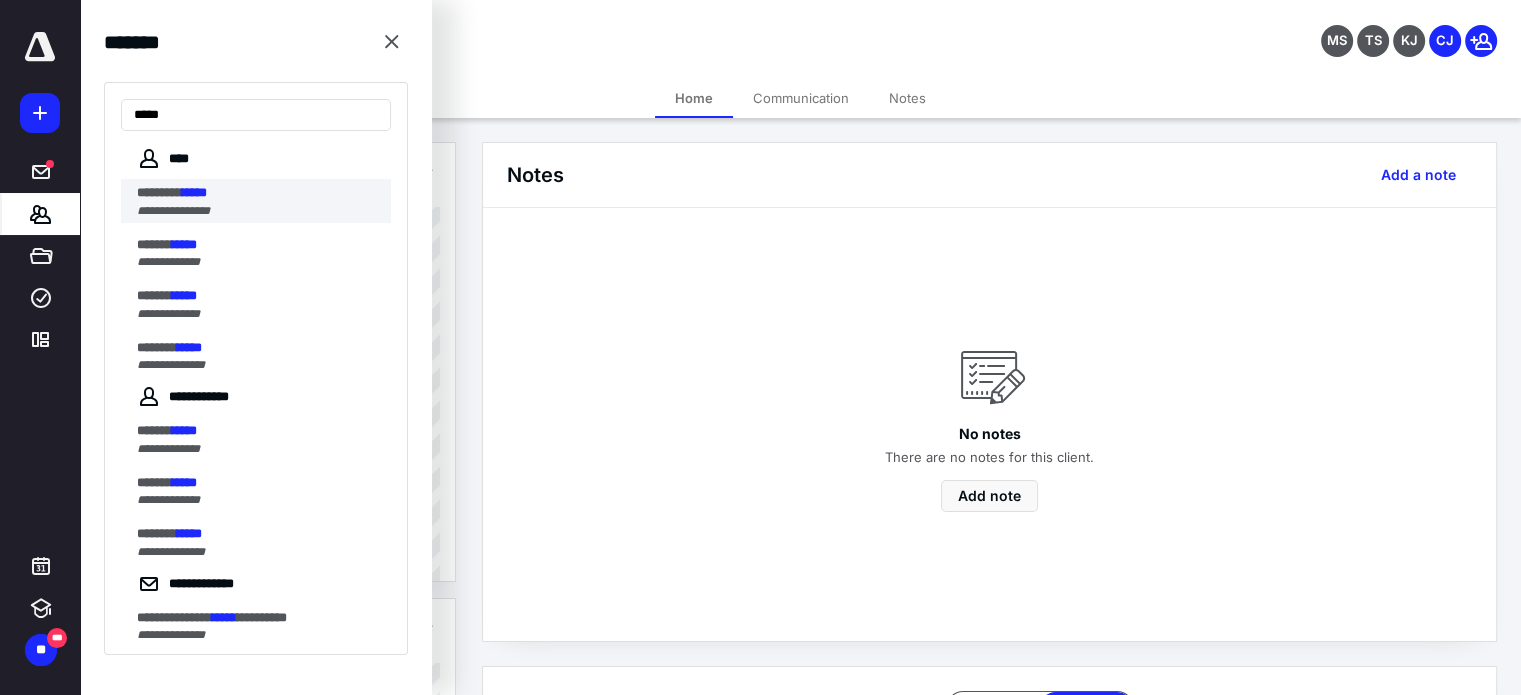 type on "*****" 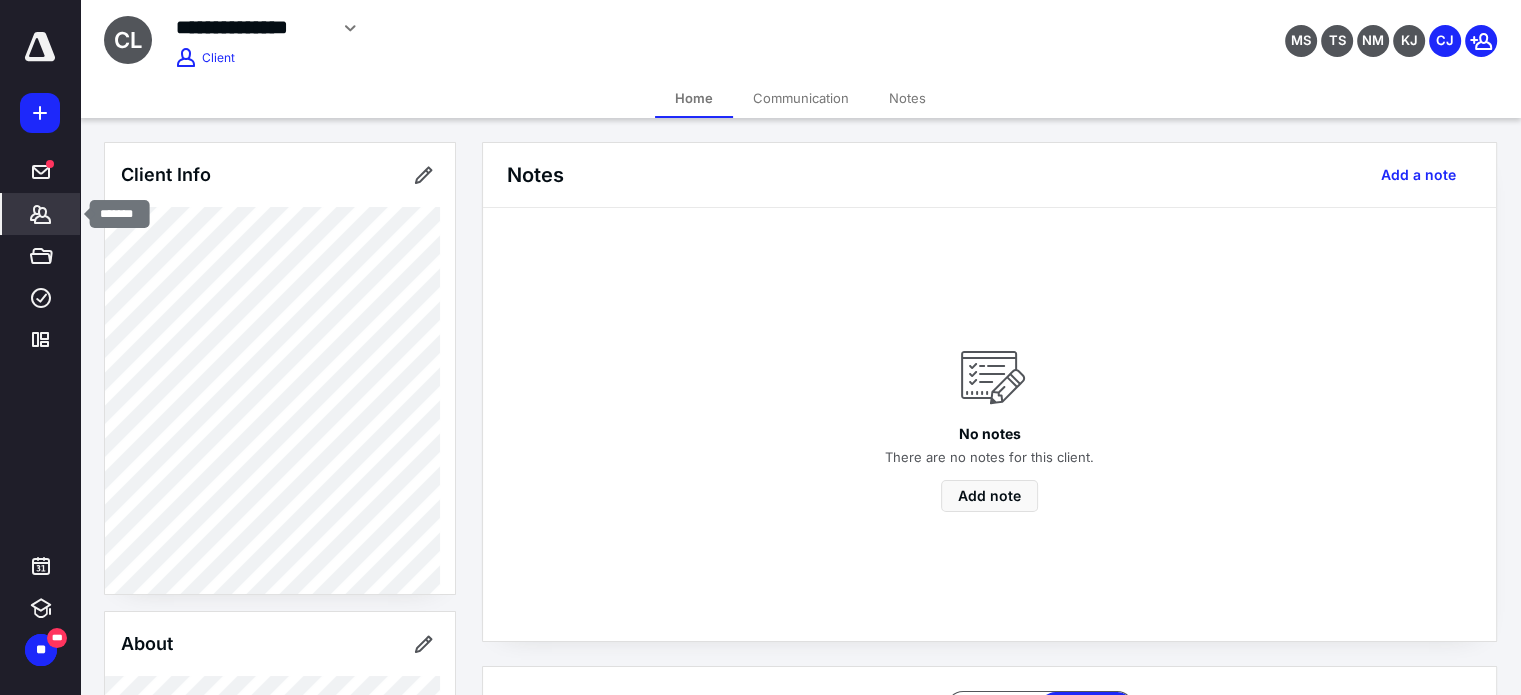 click 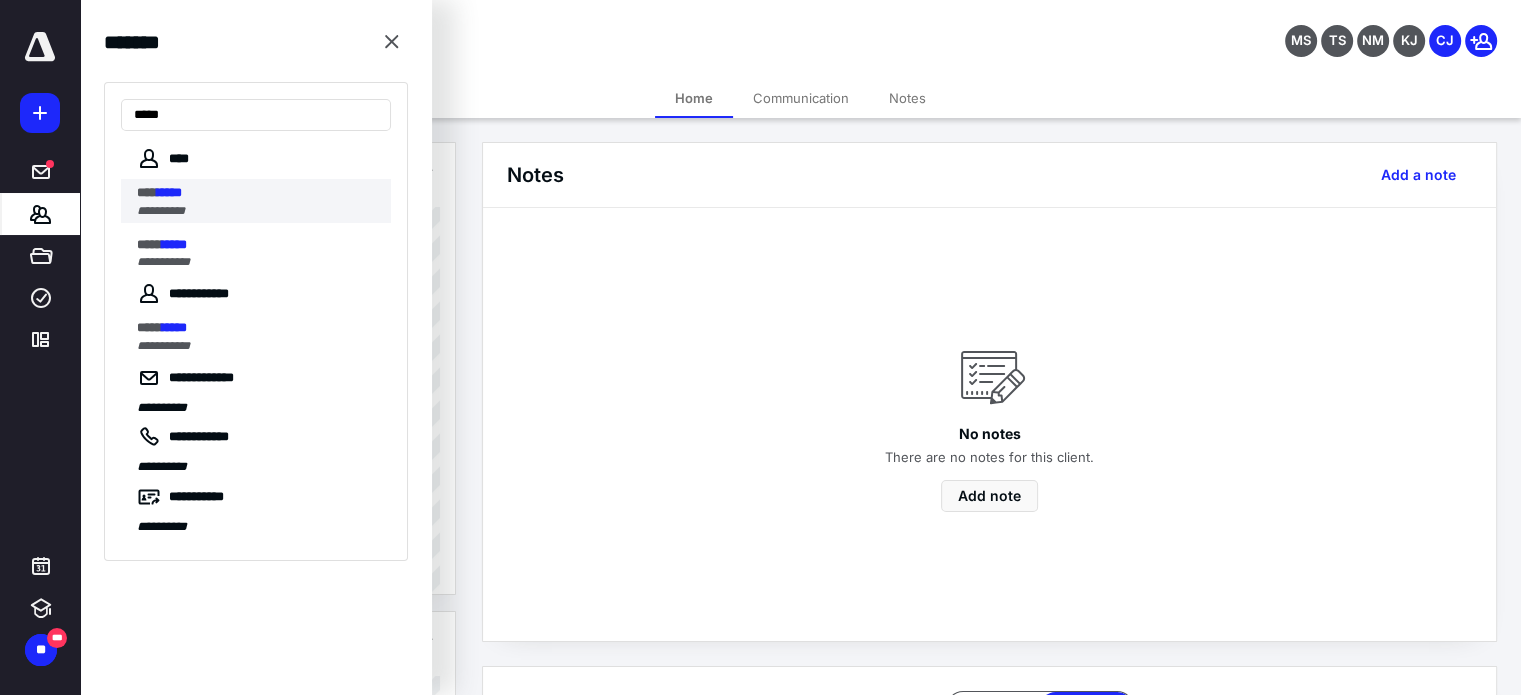 type on "*****" 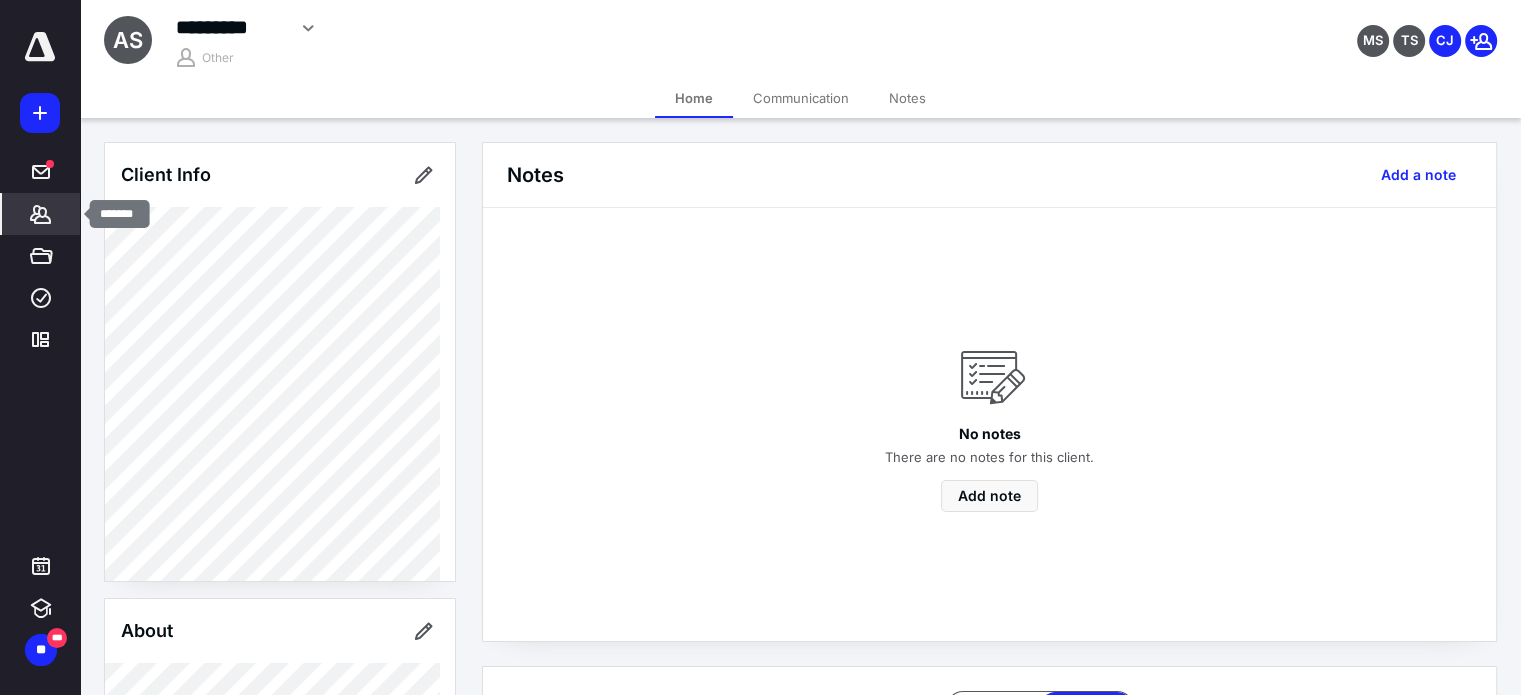 click 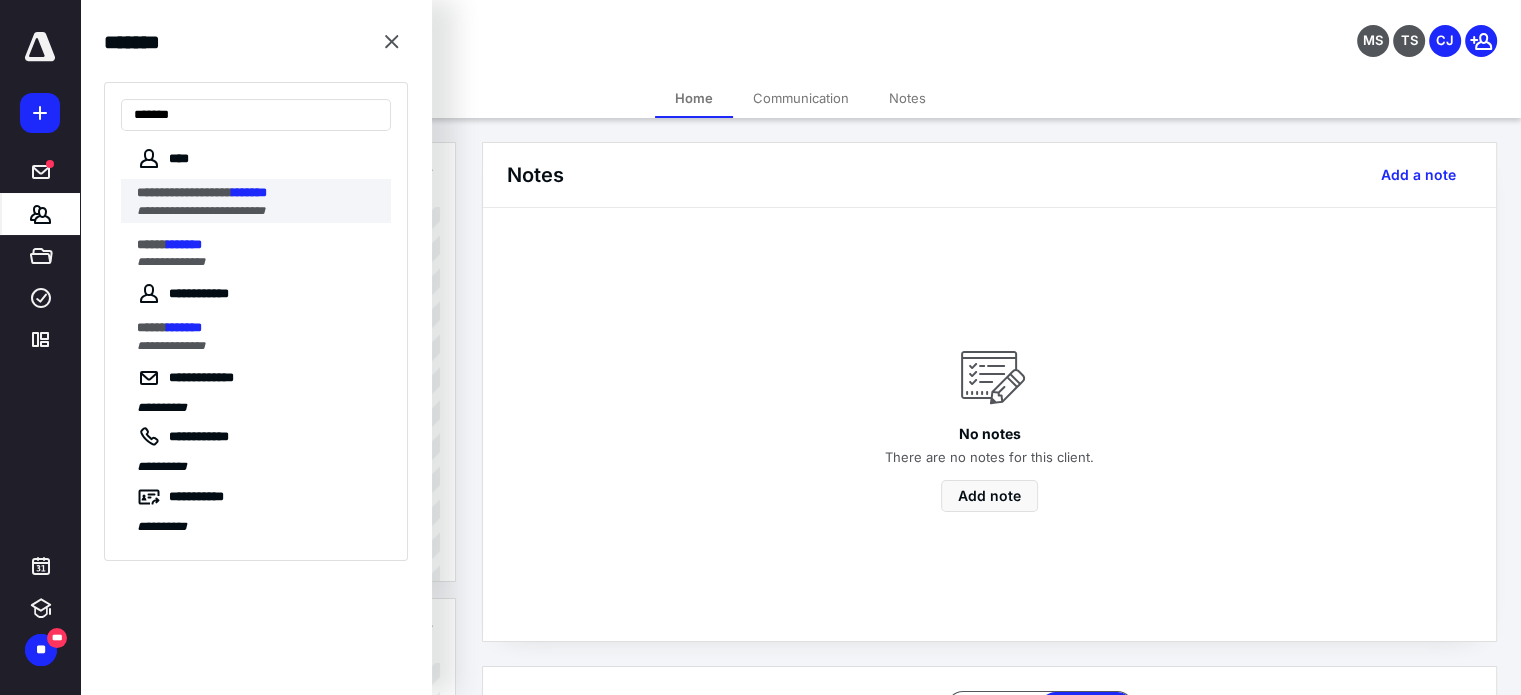 type on "*******" 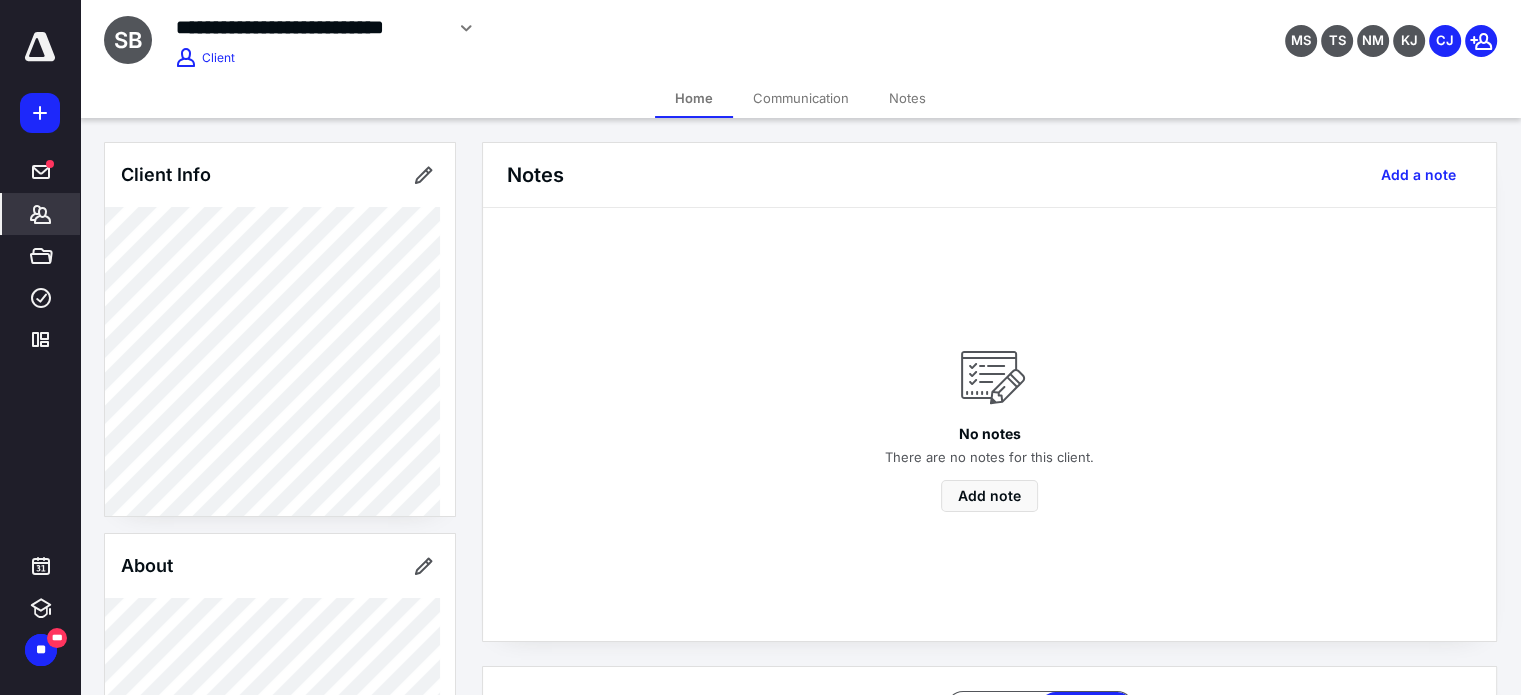 click 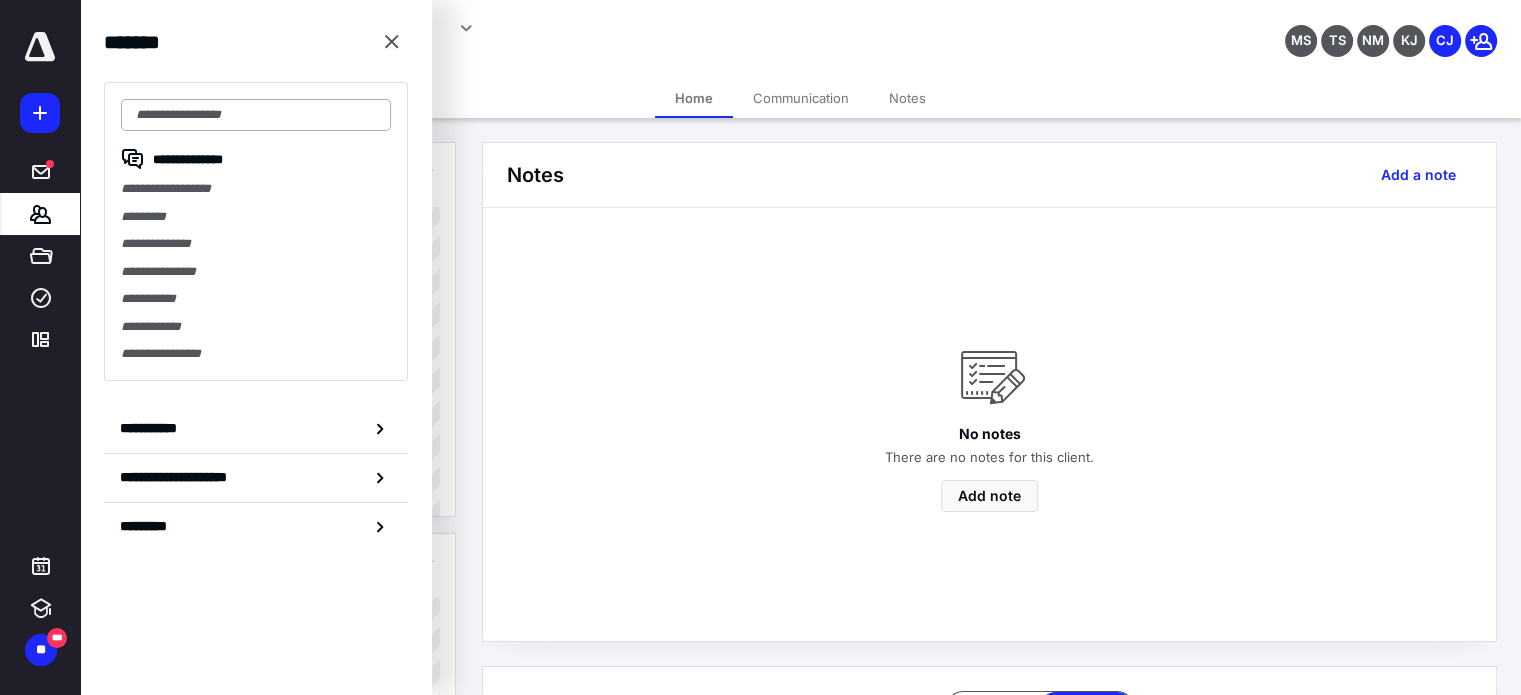 click at bounding box center (256, 115) 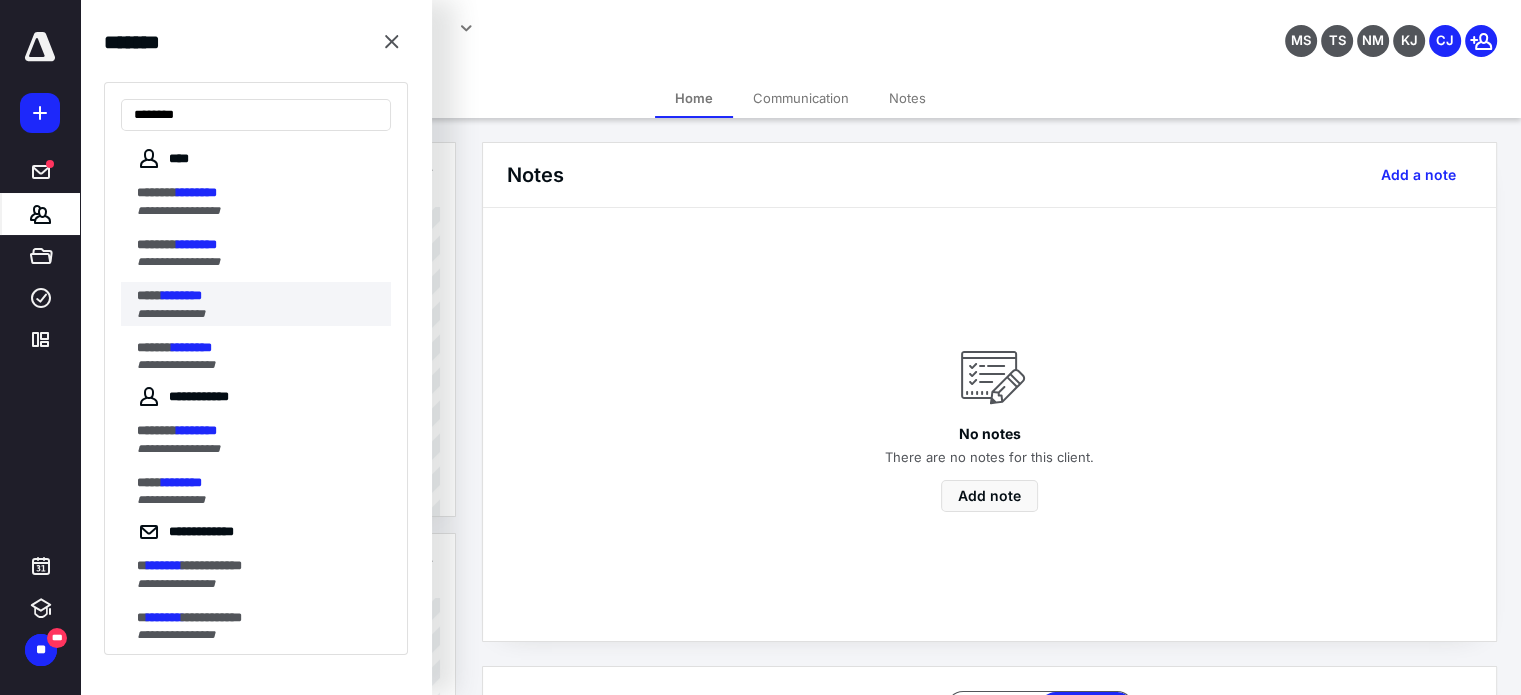type on "********" 